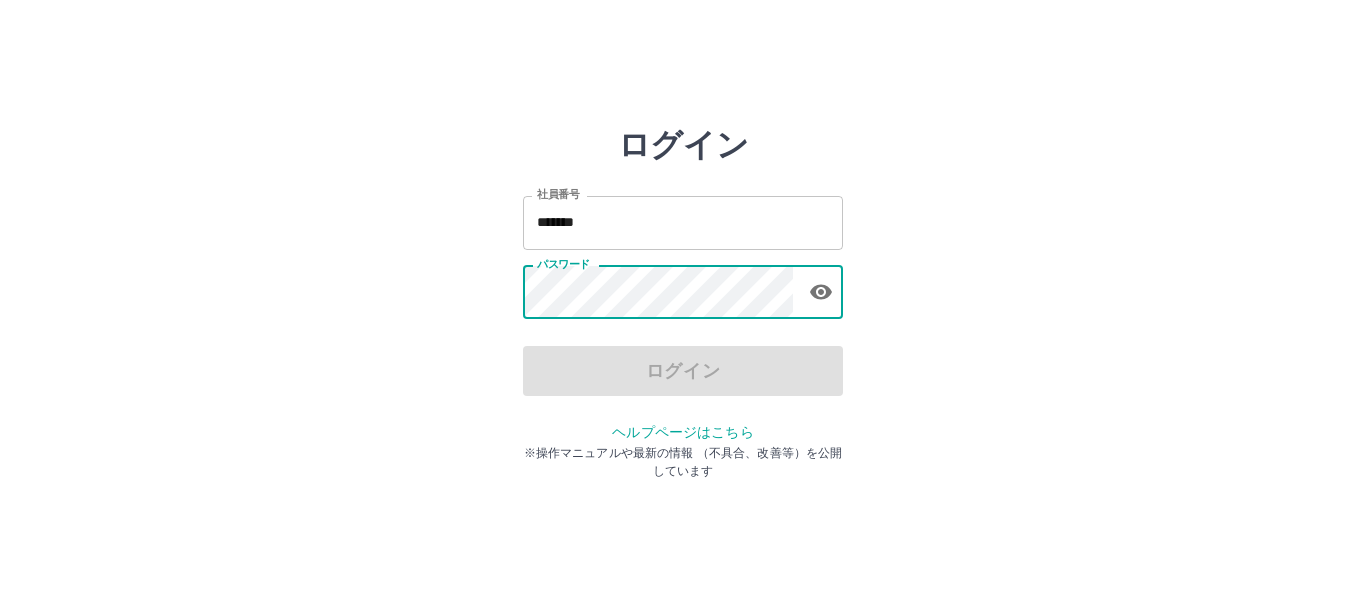 scroll, scrollTop: 0, scrollLeft: 0, axis: both 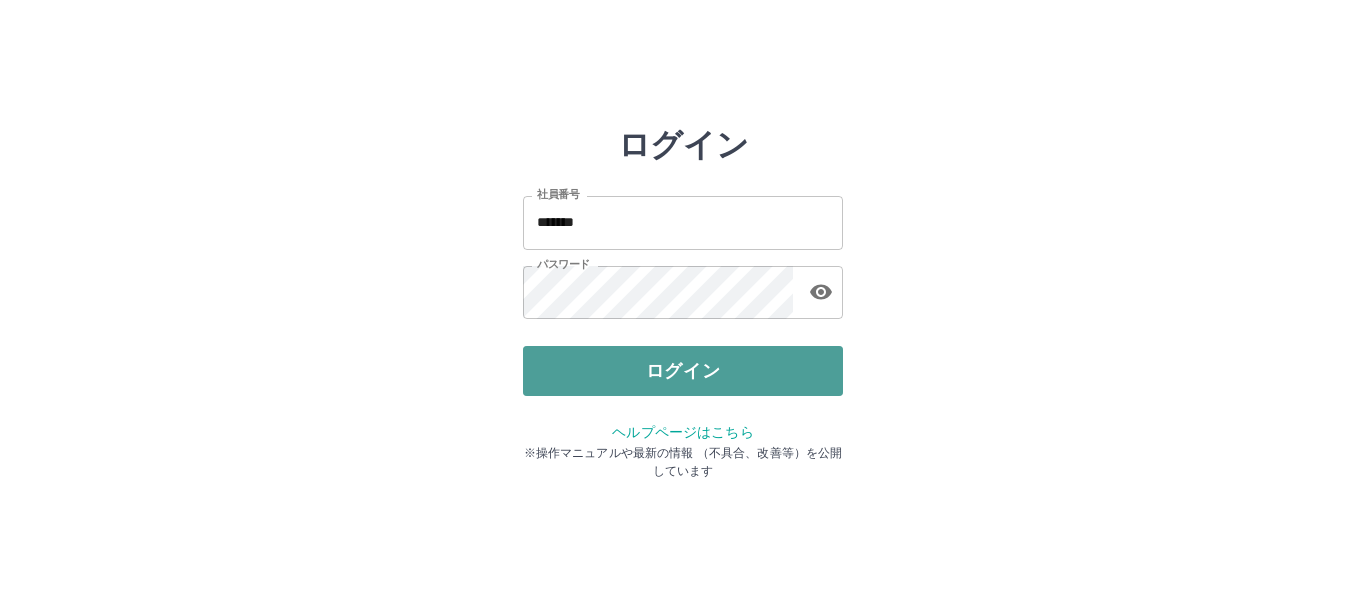 click on "ログイン" at bounding box center (683, 371) 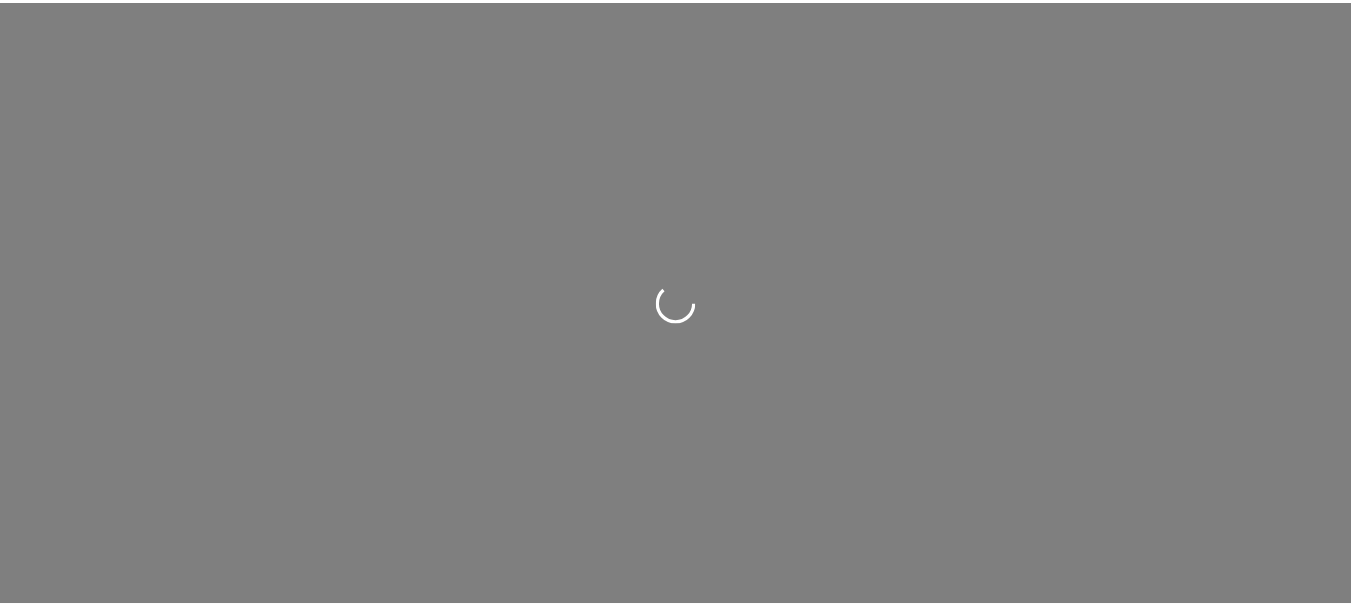 scroll, scrollTop: 0, scrollLeft: 0, axis: both 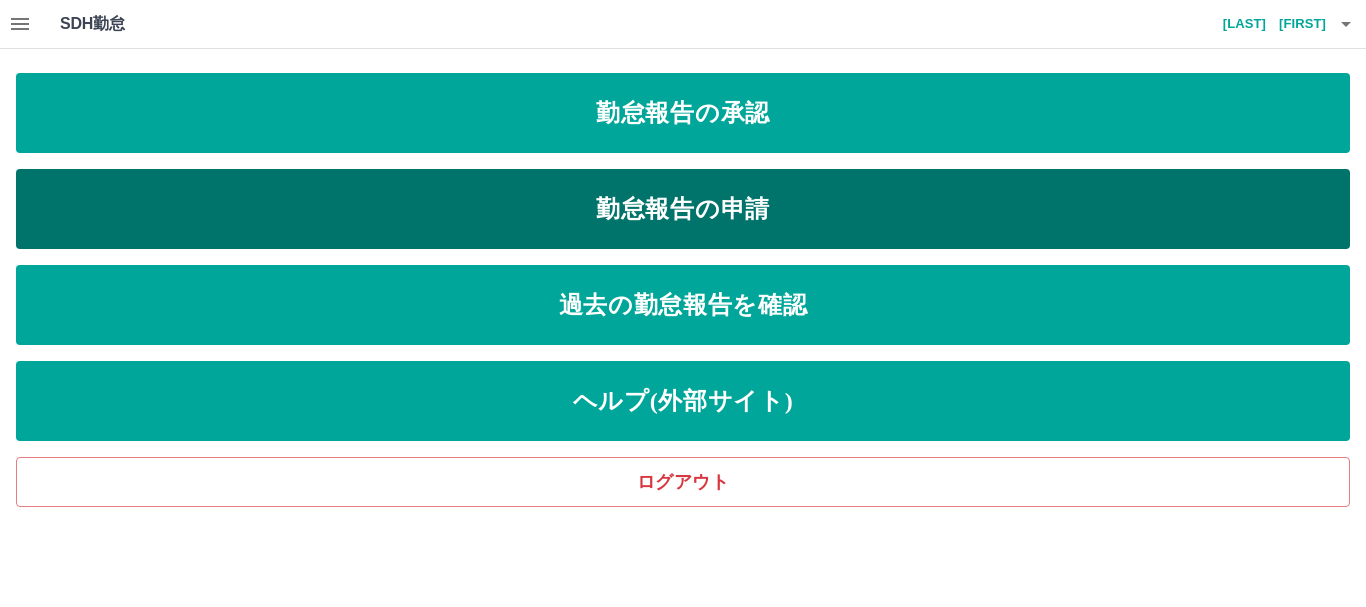 click on "勤怠報告の申請" at bounding box center [683, 209] 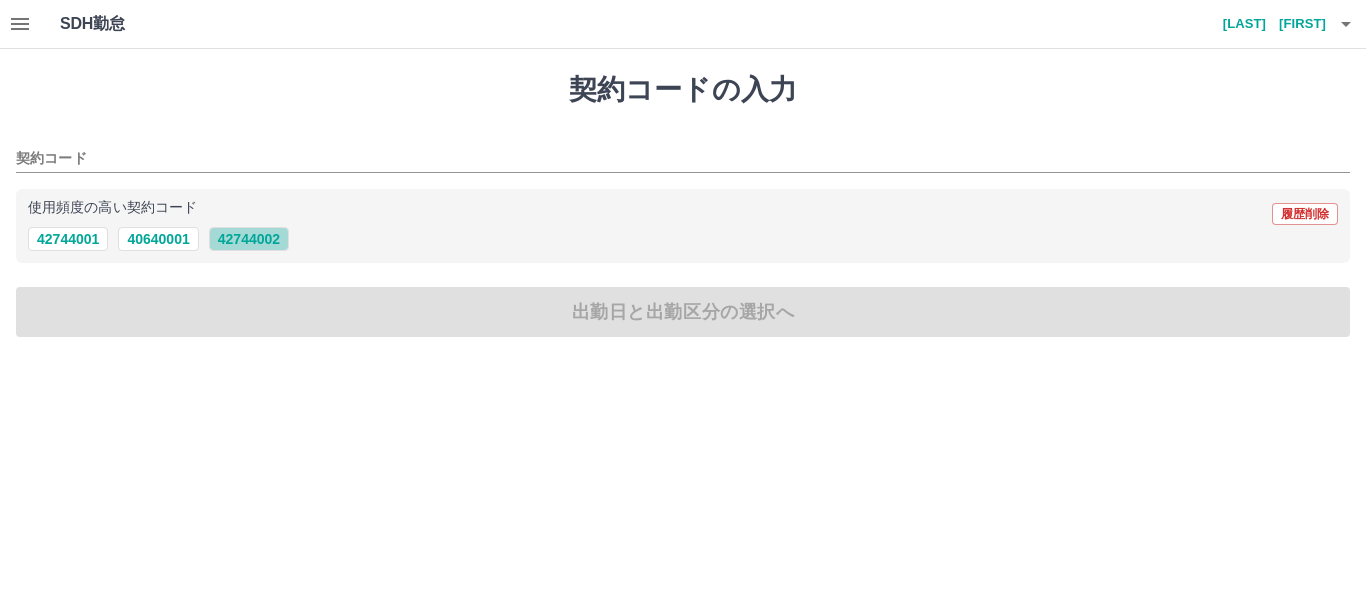 click on "42744002" at bounding box center (249, 239) 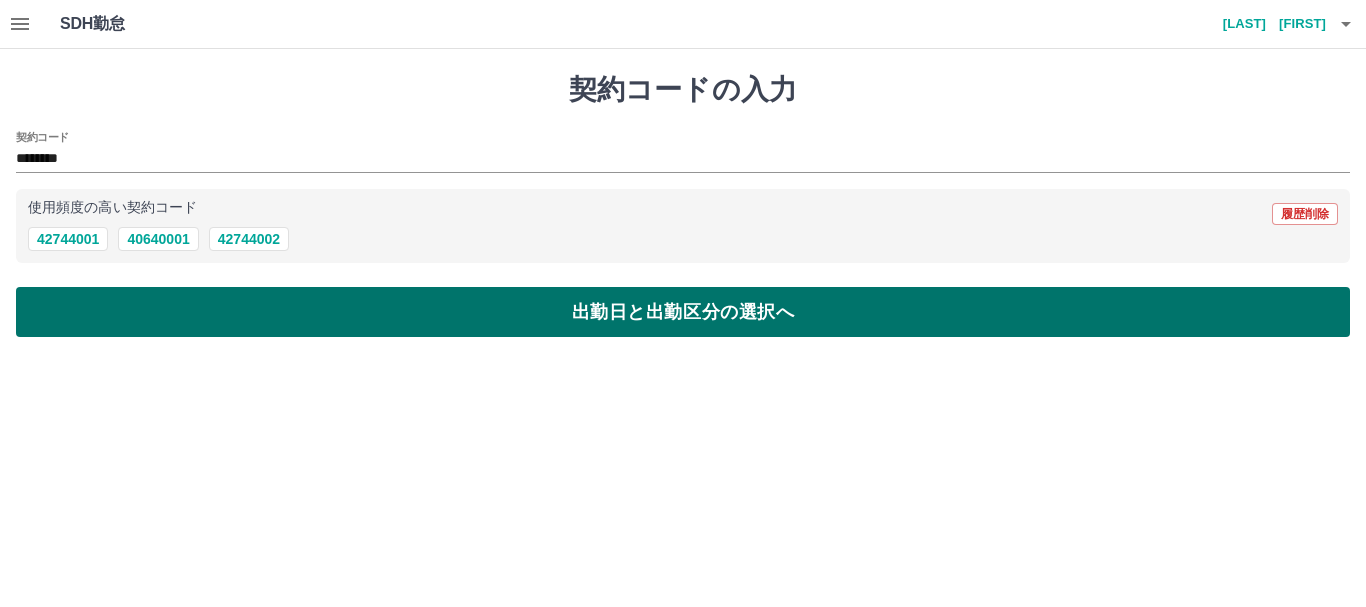 click on "出勤日と出勤区分の選択へ" at bounding box center (683, 312) 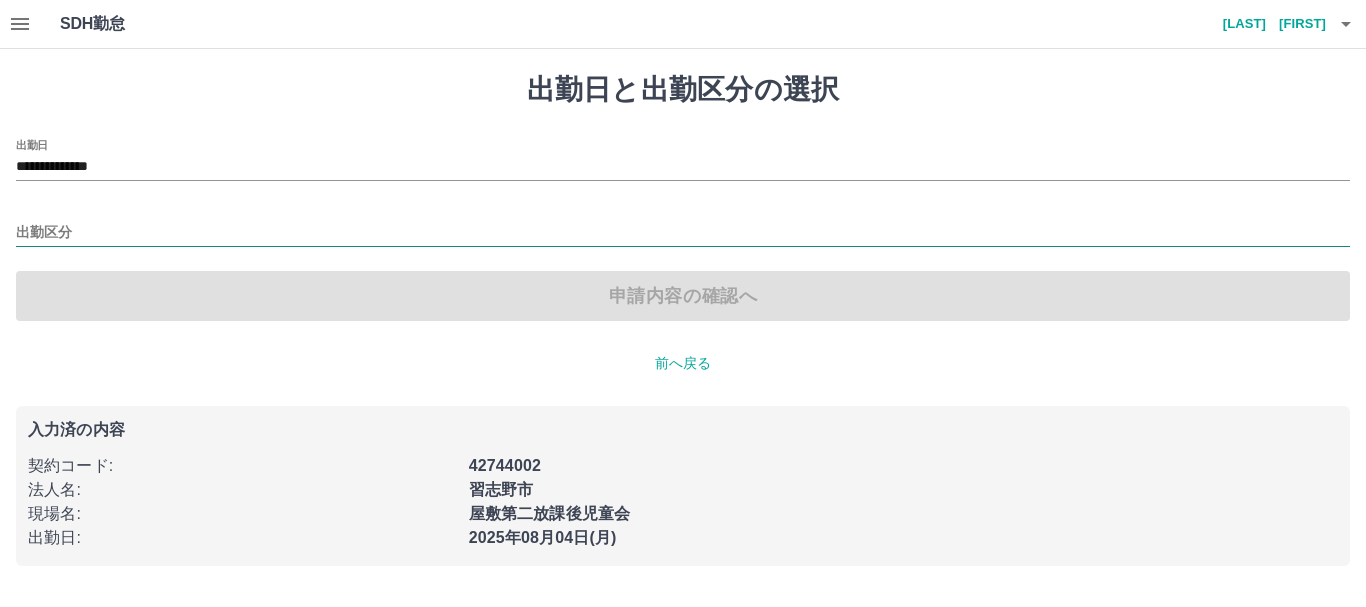 click on "出勤区分" at bounding box center (683, 233) 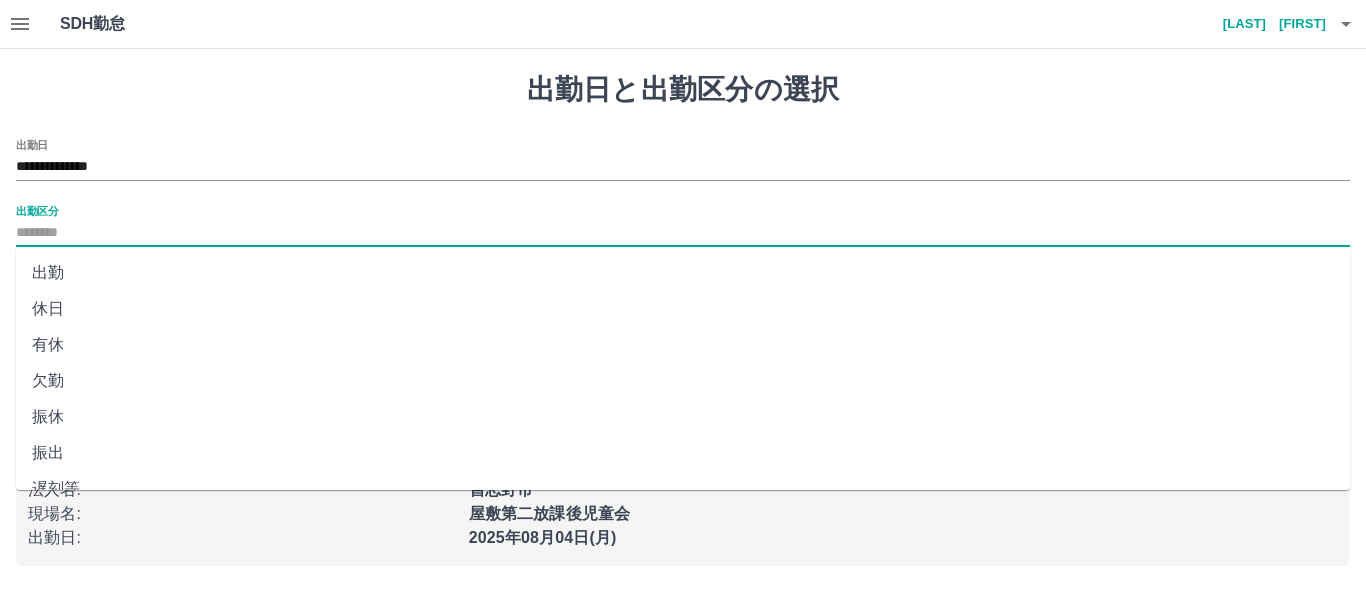 click on "出勤" at bounding box center [683, 273] 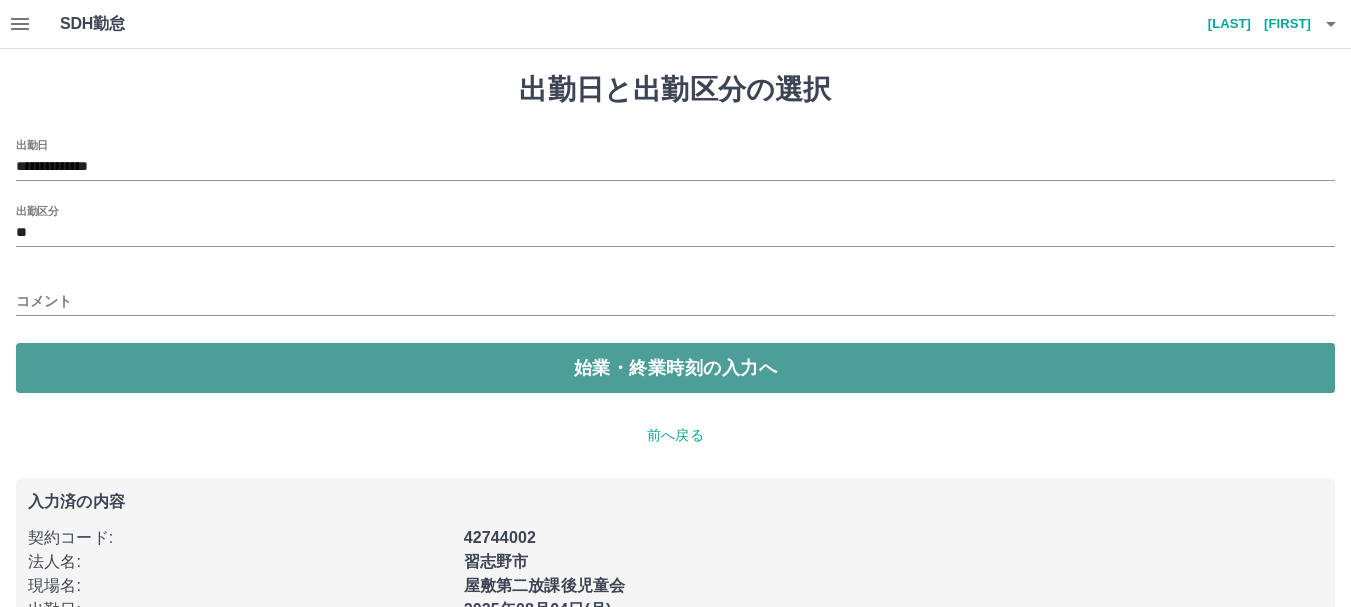 click on "始業・終業時刻の入力へ" at bounding box center (675, 368) 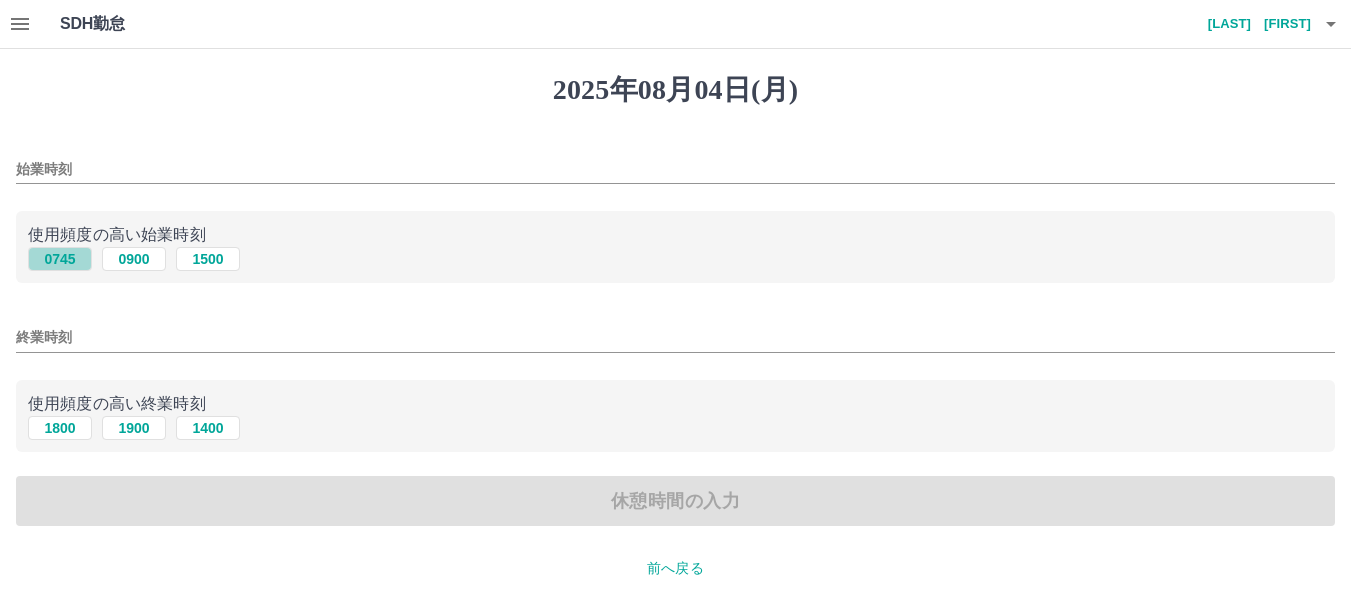 click on "0745" at bounding box center [60, 259] 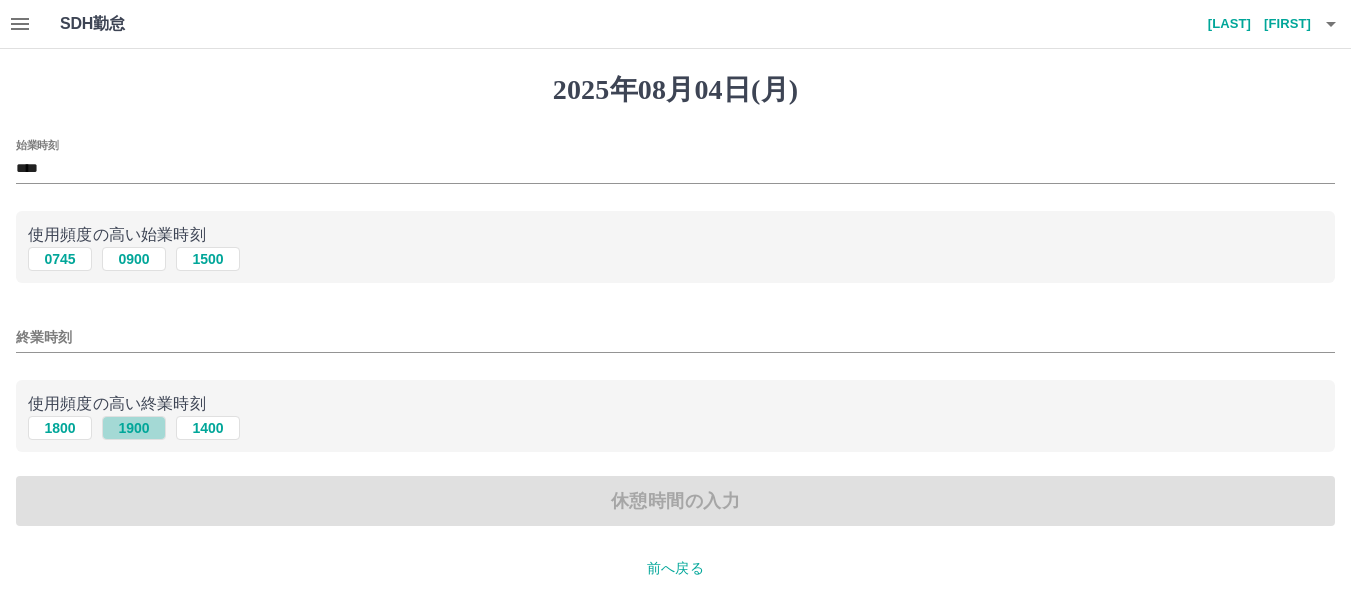 click on "1900" at bounding box center (134, 428) 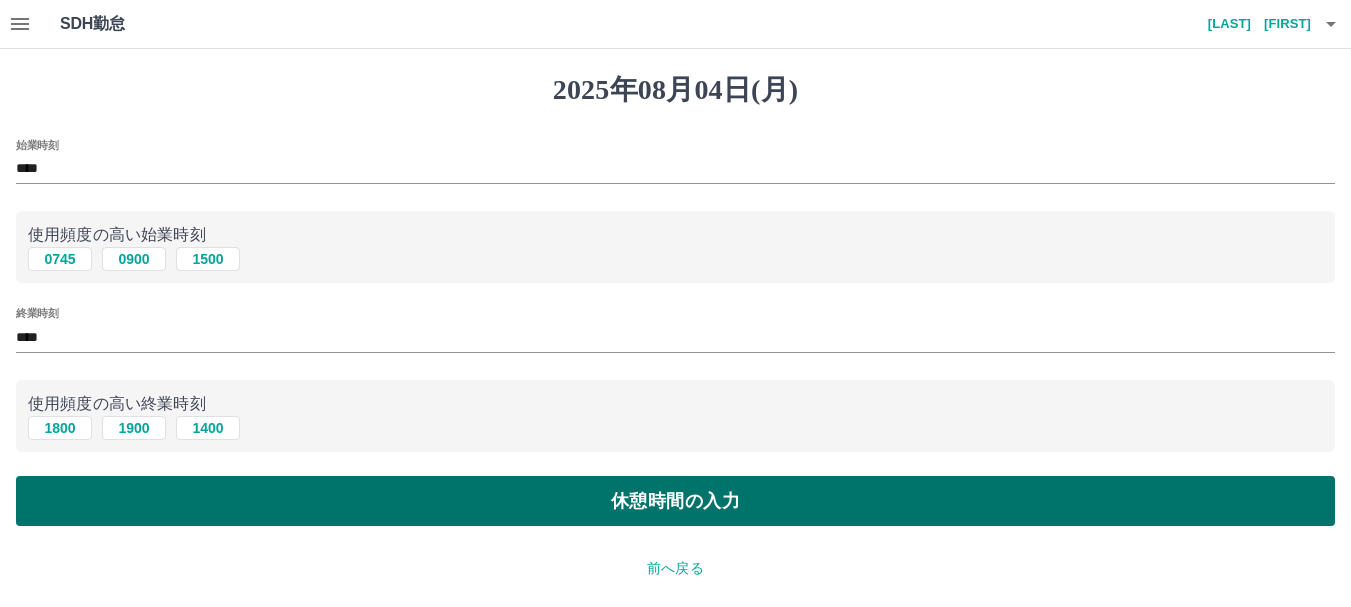 click on "休憩時間の入力" at bounding box center (675, 501) 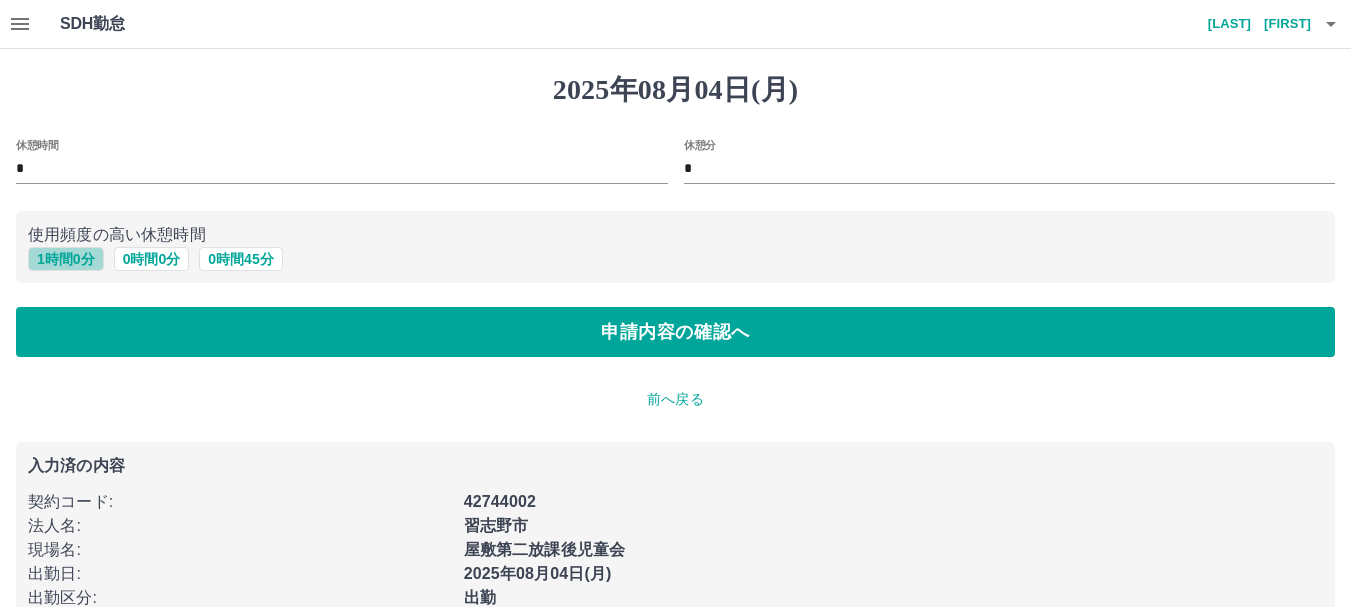 click on "1 時間 0 分" at bounding box center (66, 259) 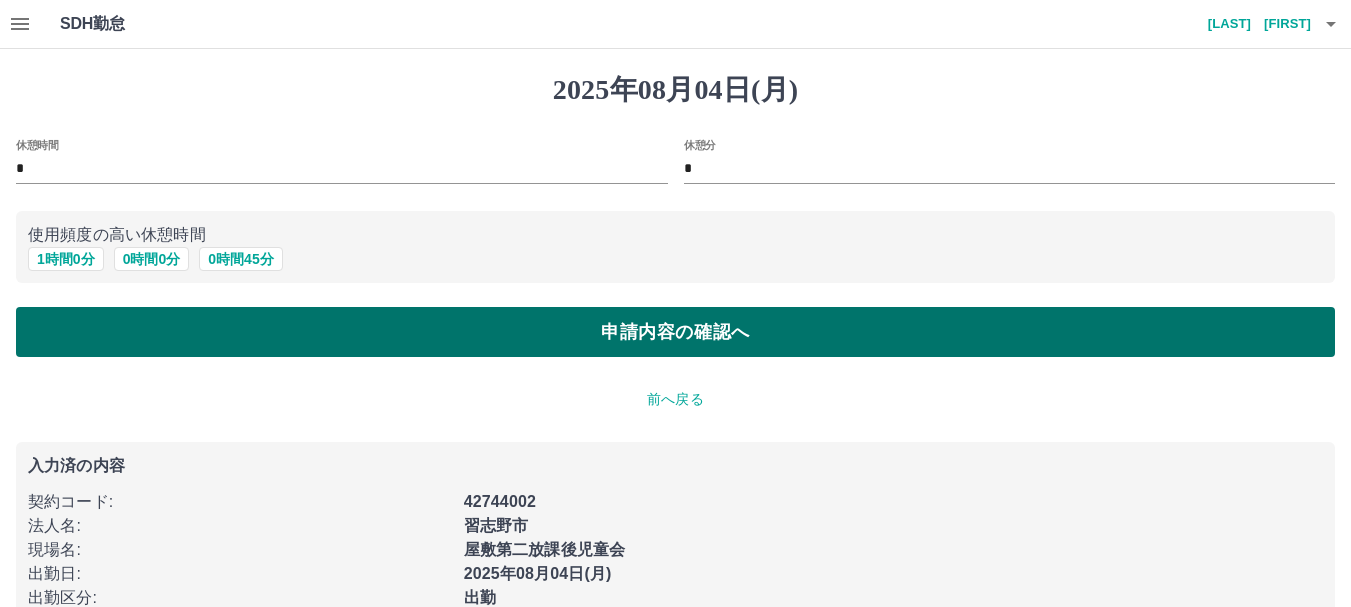 click on "申請内容の確認へ" at bounding box center [675, 332] 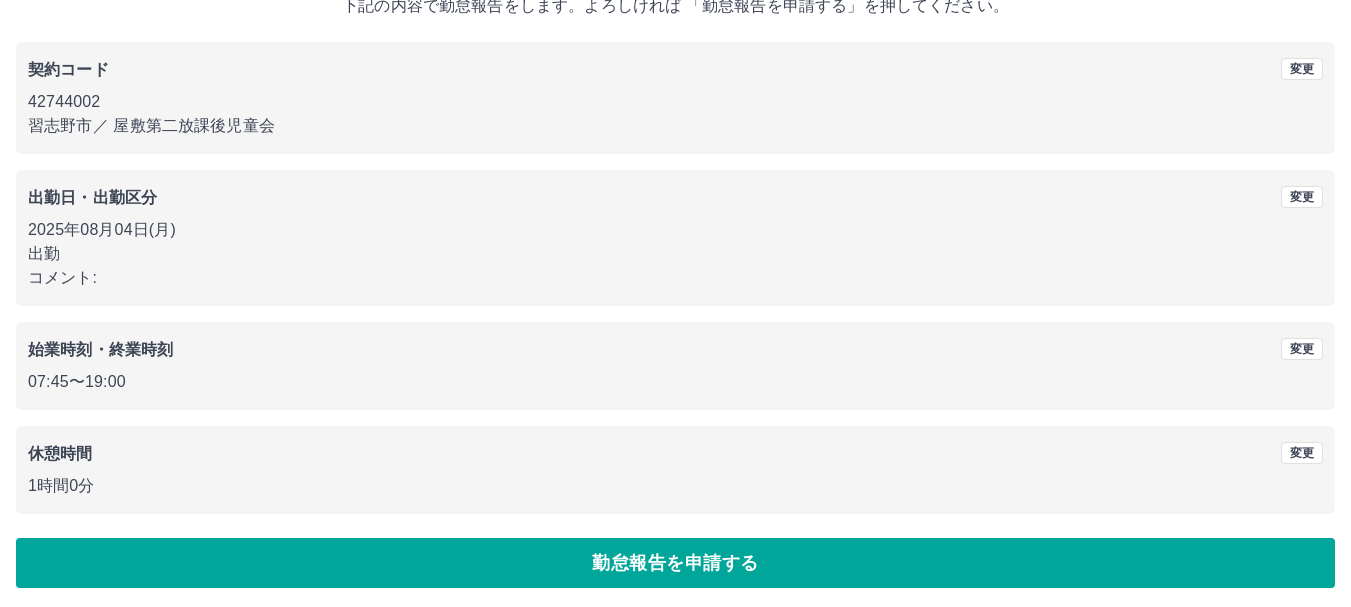 scroll, scrollTop: 142, scrollLeft: 0, axis: vertical 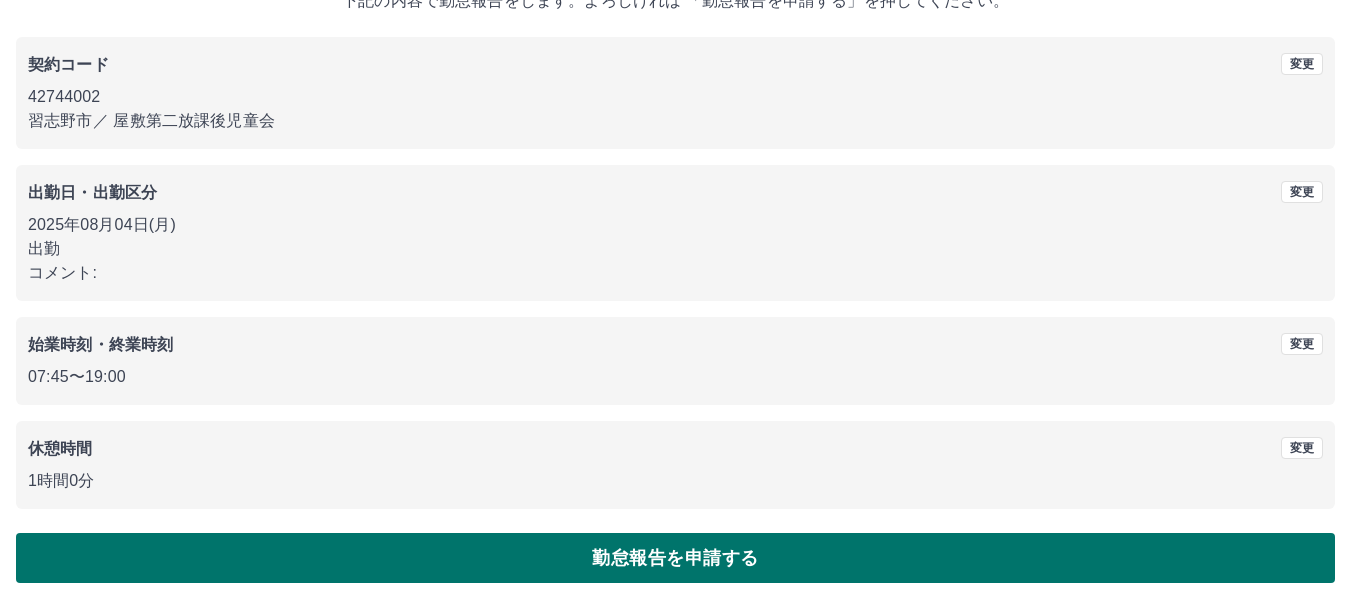 click on "勤怠報告を申請する" at bounding box center (675, 558) 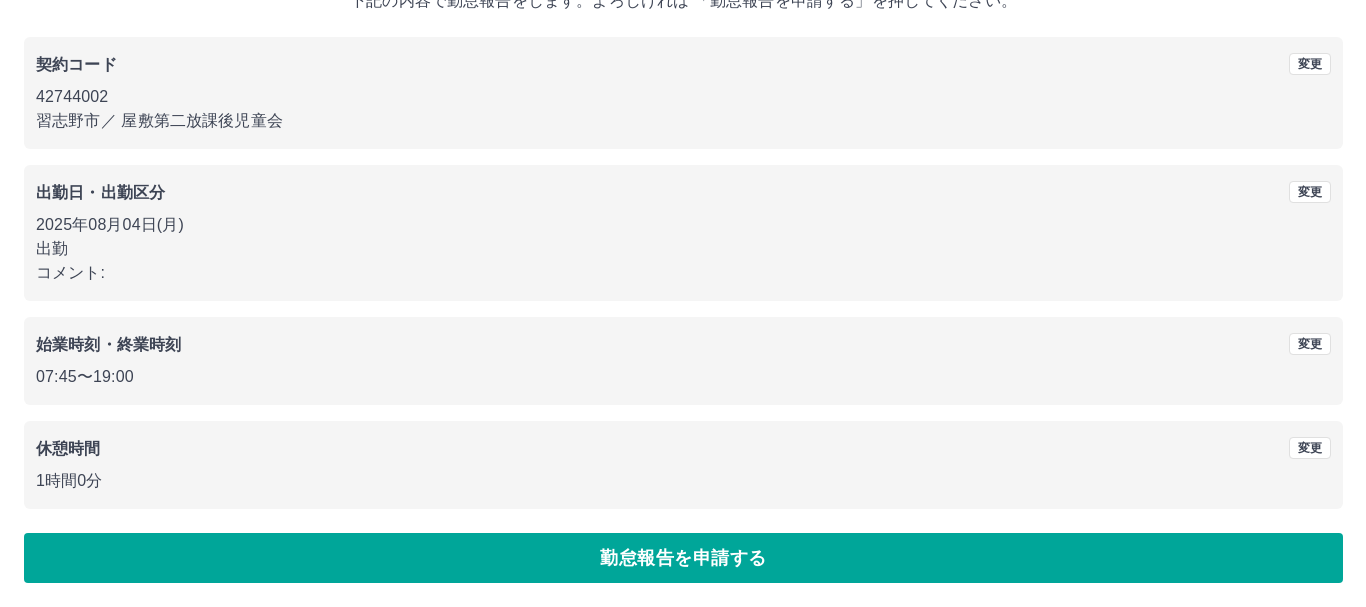 scroll, scrollTop: 0, scrollLeft: 0, axis: both 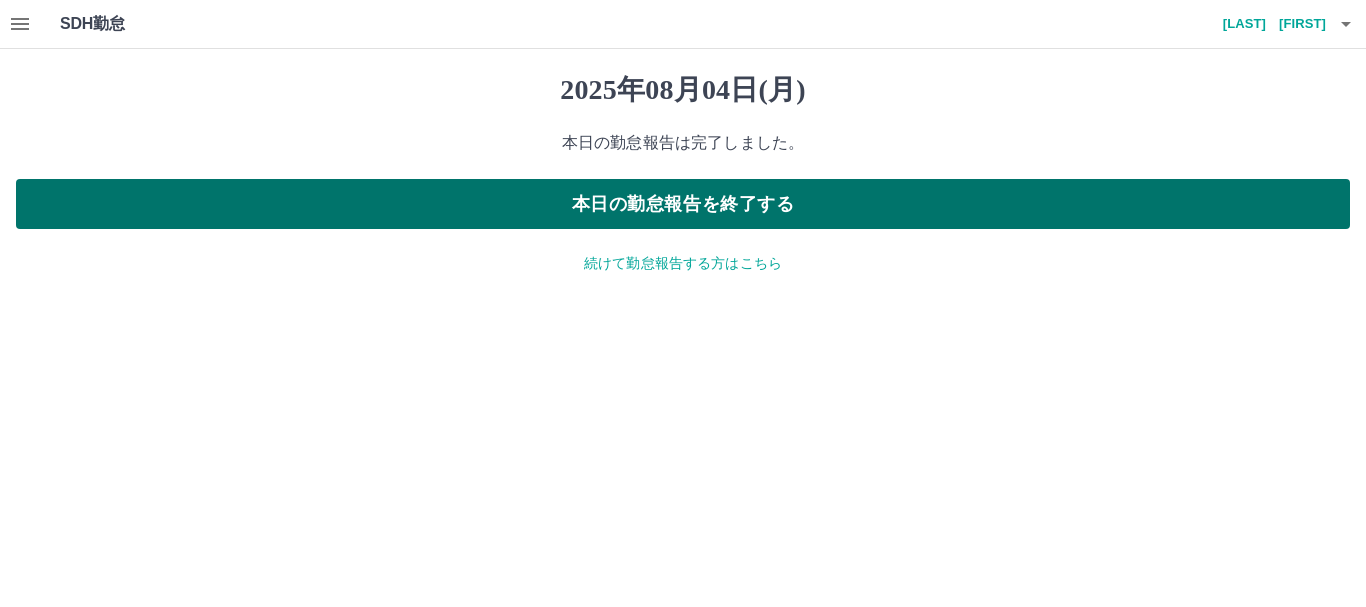 click on "本日の勤怠報告を終了する" at bounding box center (683, 204) 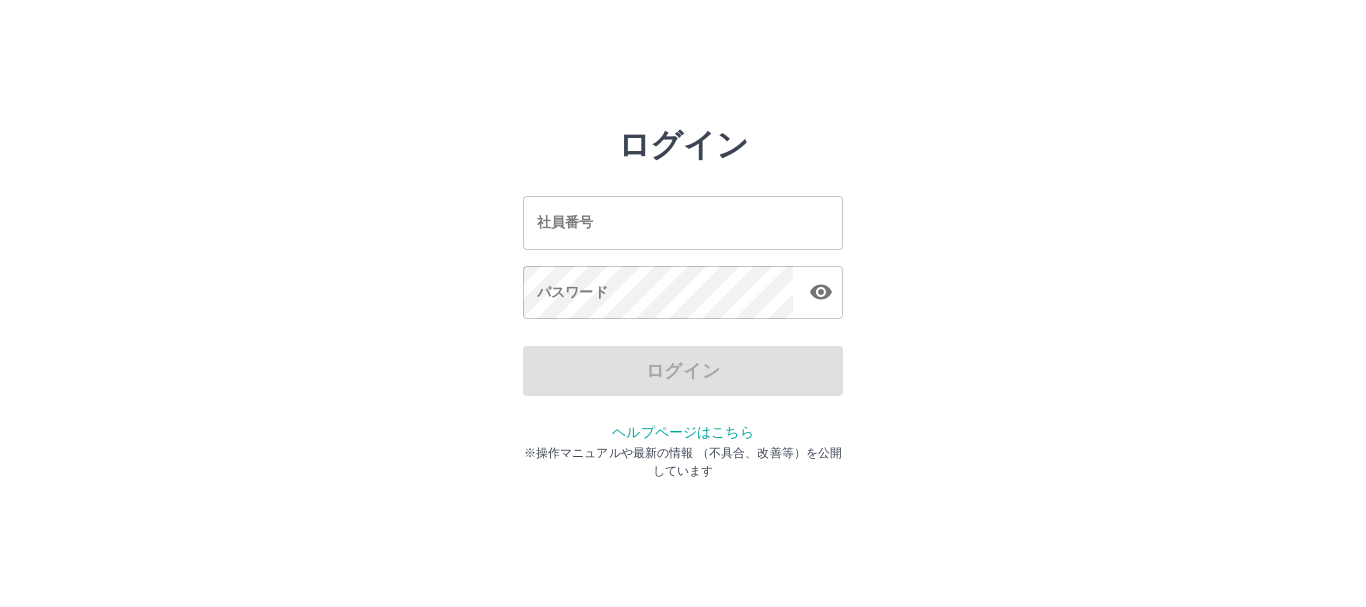 scroll, scrollTop: 0, scrollLeft: 0, axis: both 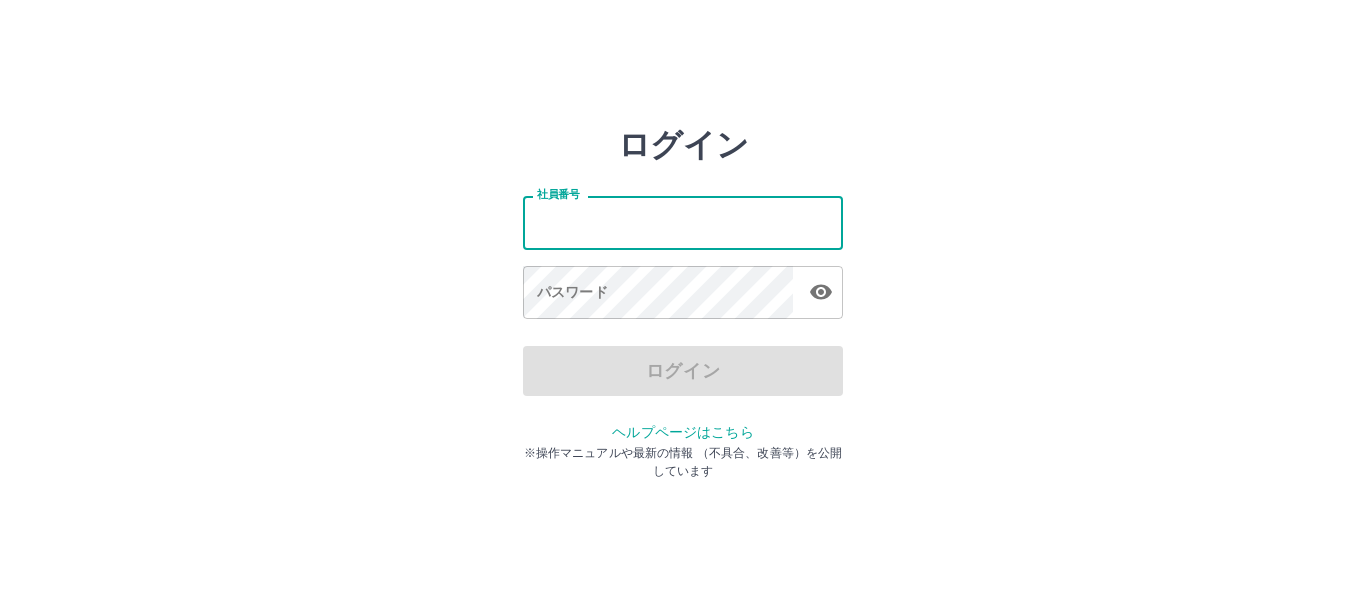 type on "*******" 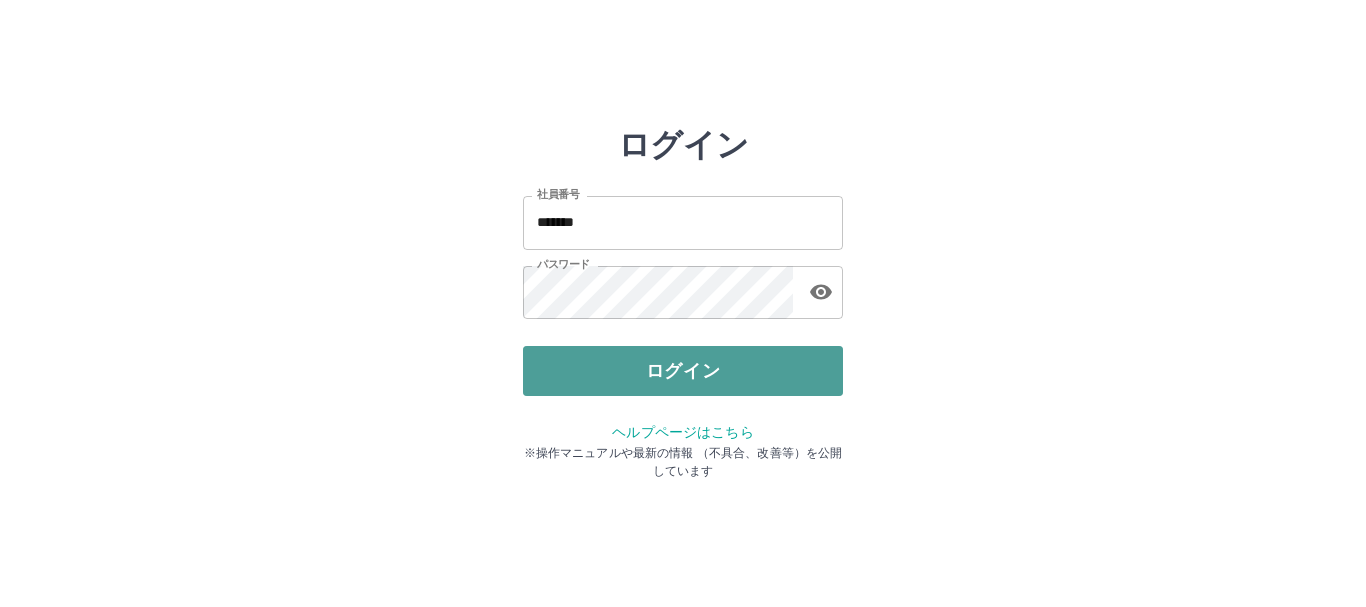 click on "ログイン" at bounding box center (683, 371) 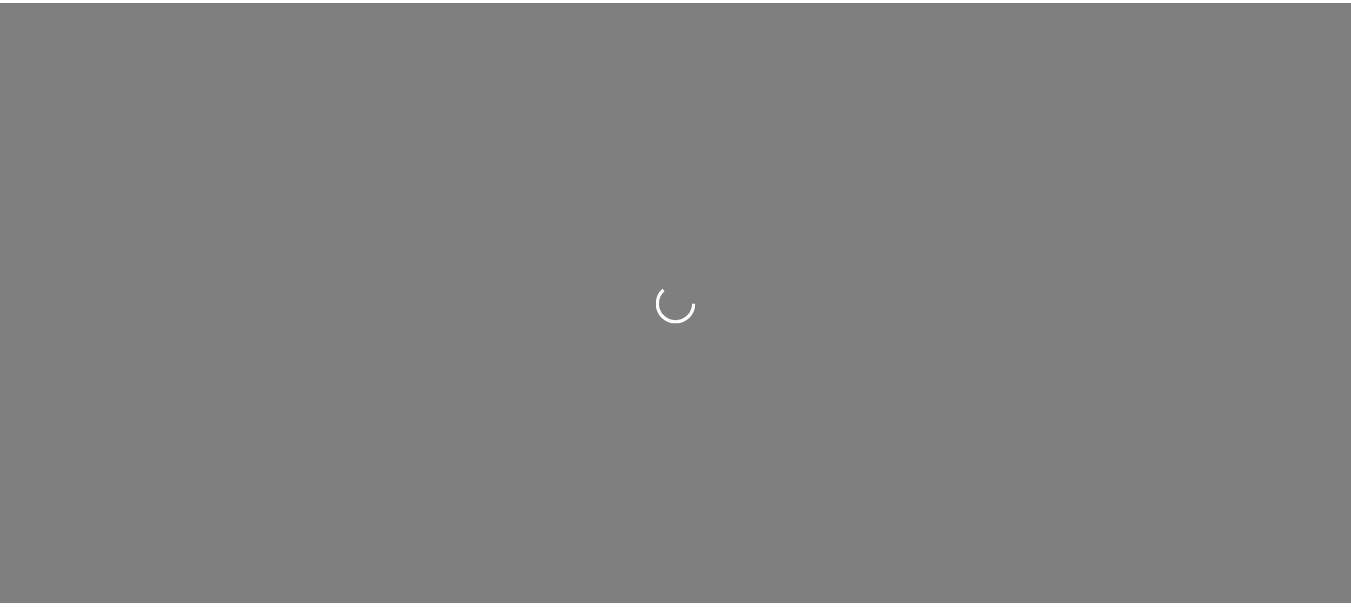 scroll, scrollTop: 0, scrollLeft: 0, axis: both 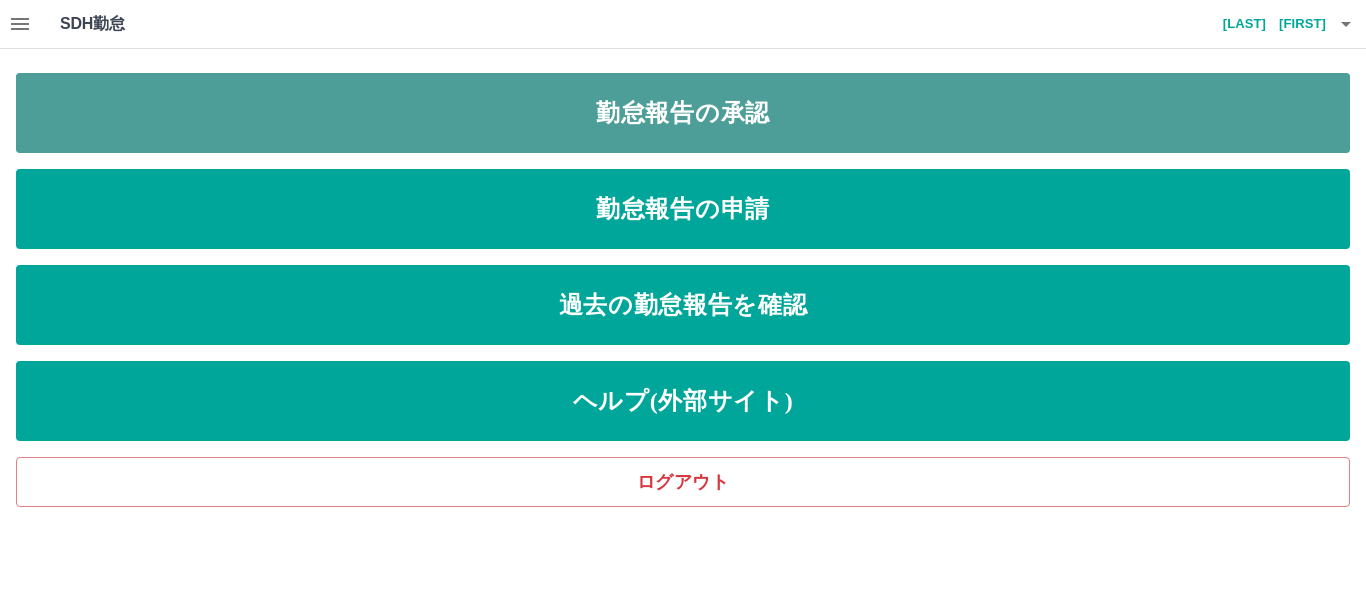 click on "勤怠報告の承認" at bounding box center (683, 113) 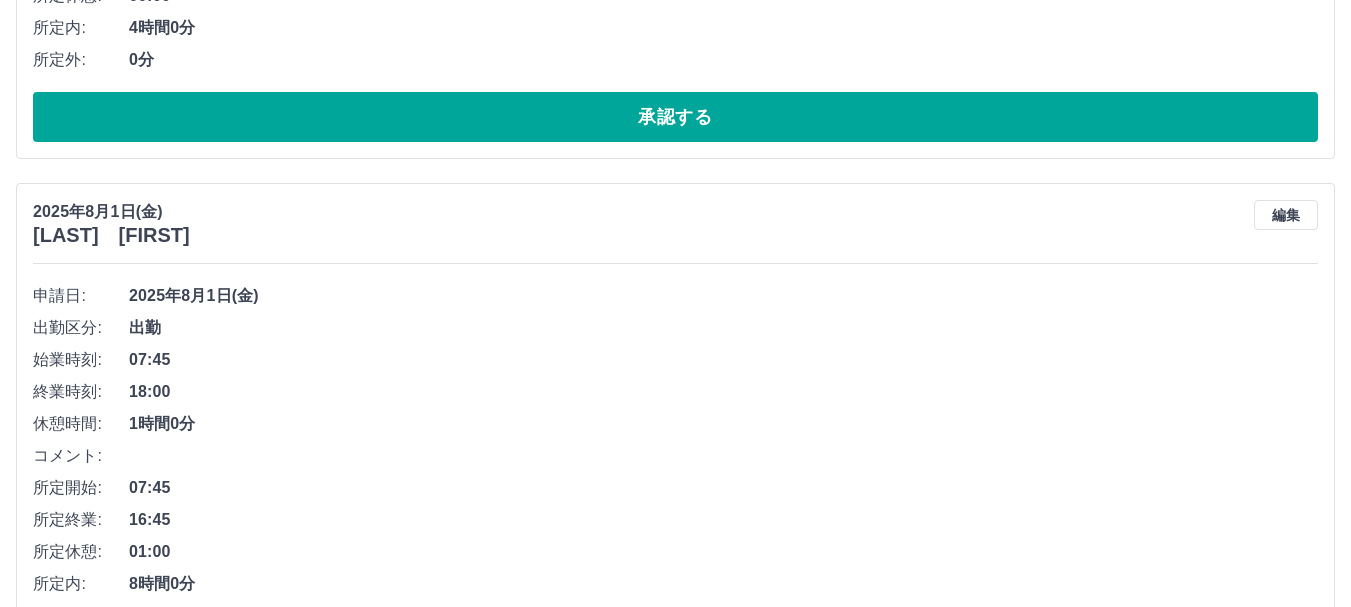 scroll, scrollTop: 4500, scrollLeft: 0, axis: vertical 